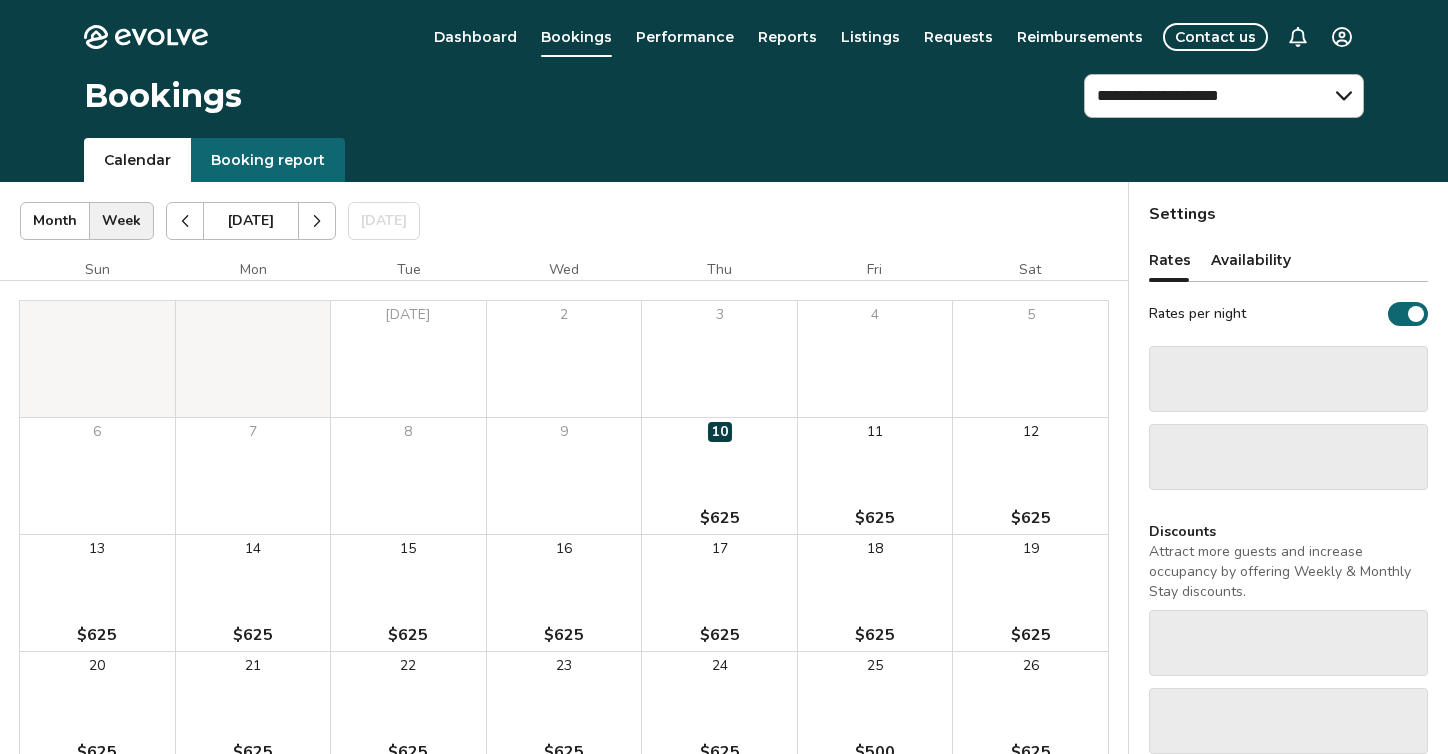 scroll, scrollTop: 0, scrollLeft: 0, axis: both 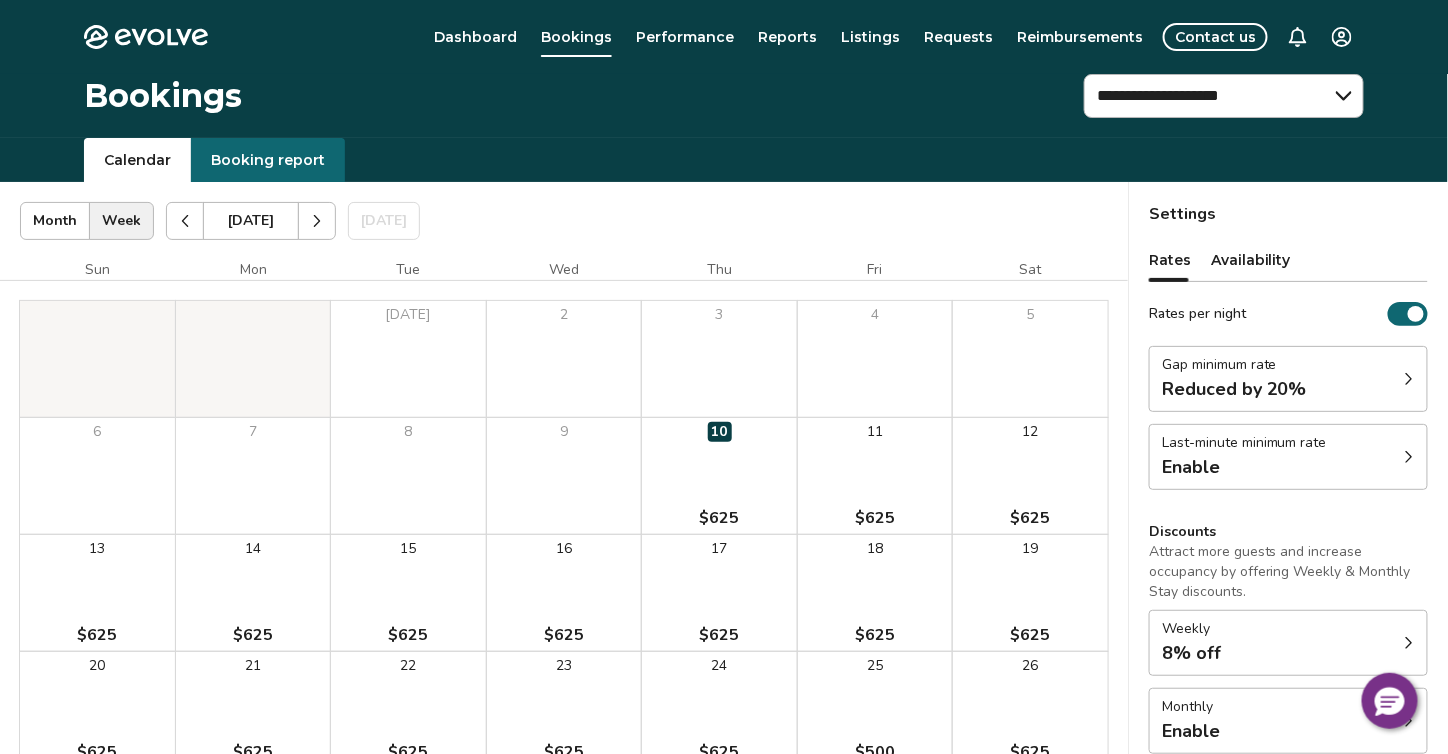 click on "Calendar Booking report" at bounding box center (724, 160) 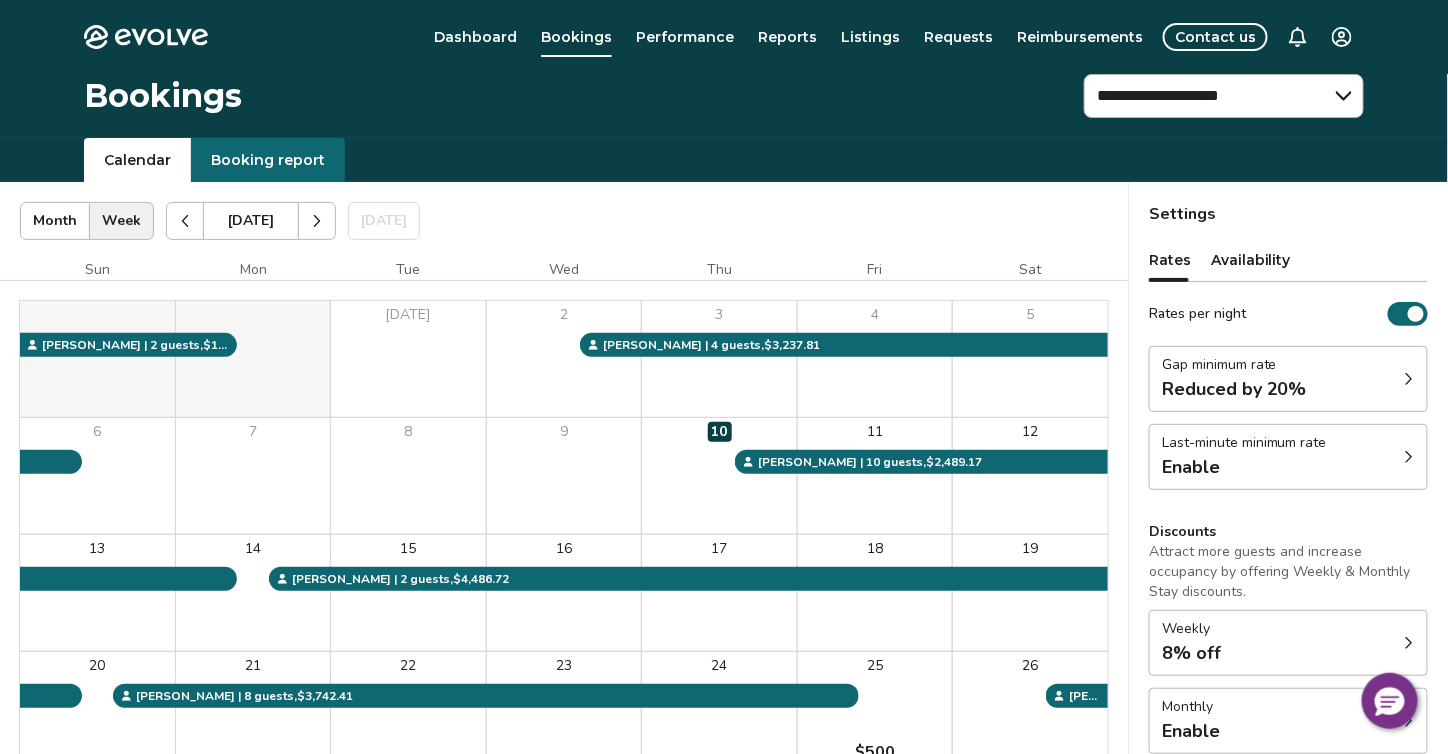 click on "Reports" at bounding box center [787, 37] 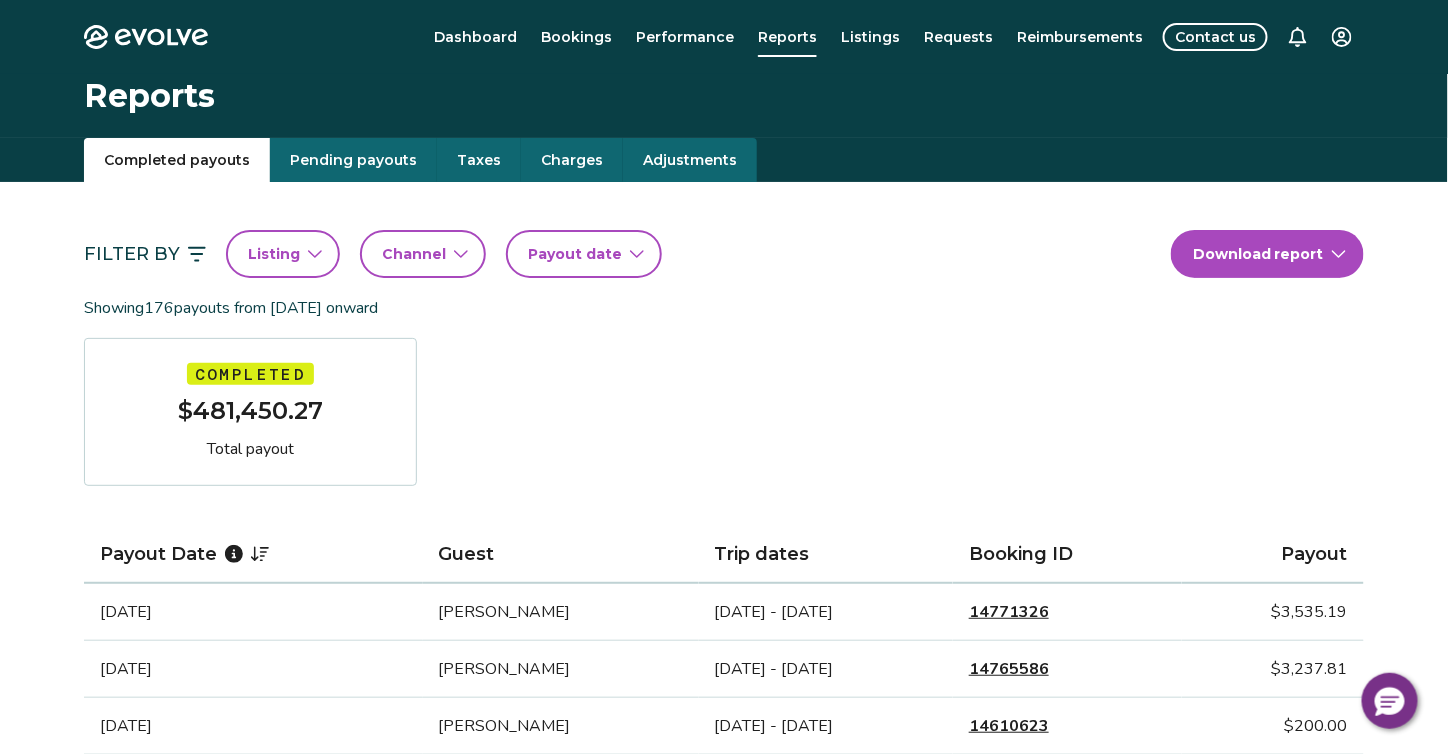 click on "Pending payouts" at bounding box center (353, 160) 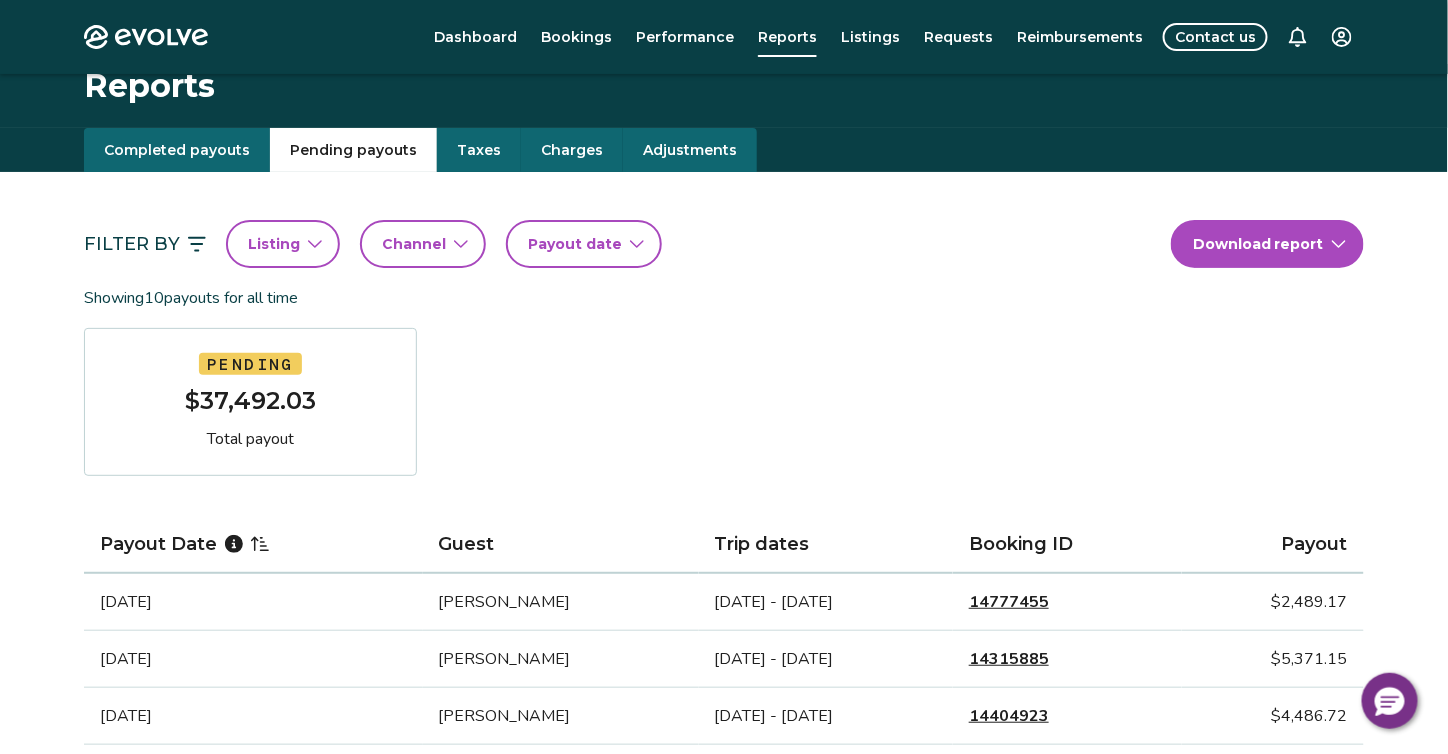 scroll, scrollTop: 0, scrollLeft: 0, axis: both 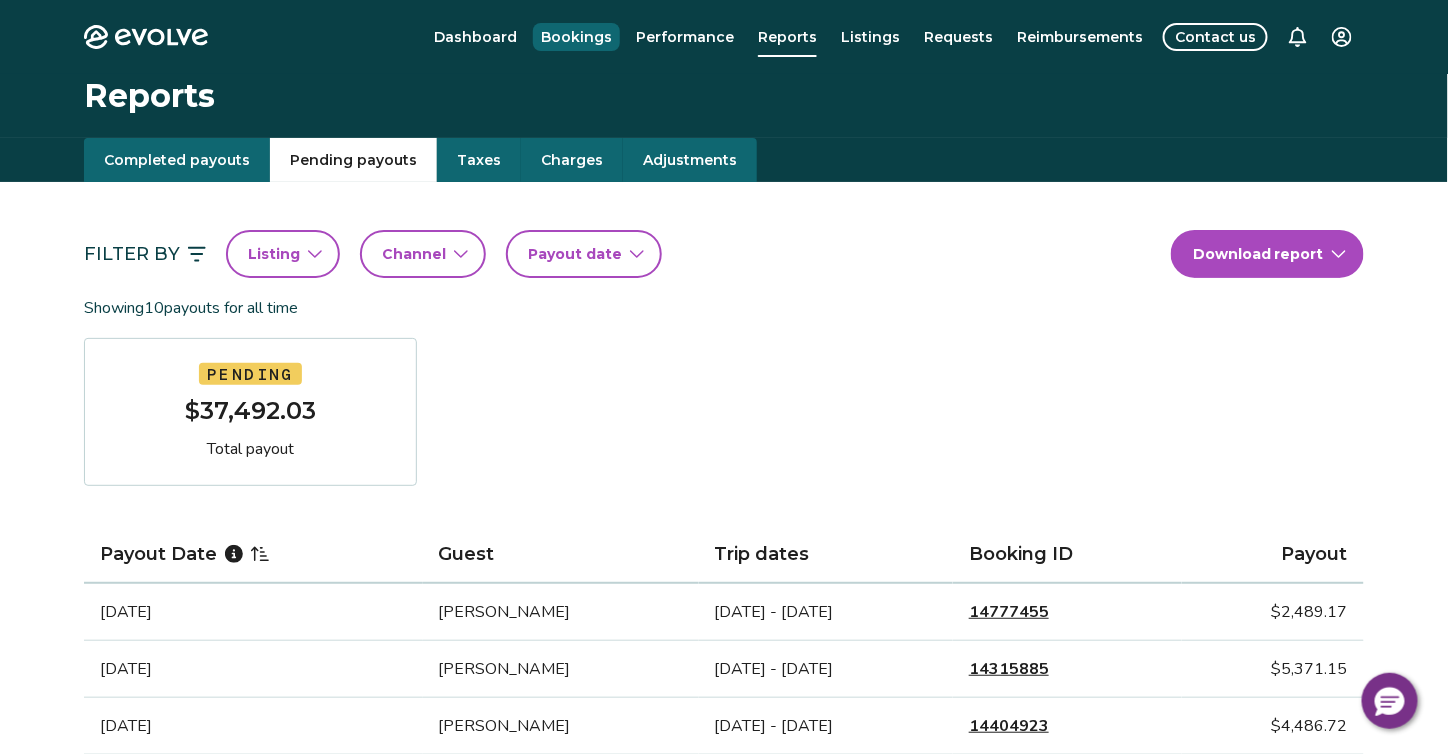 click on "Bookings" at bounding box center (576, 37) 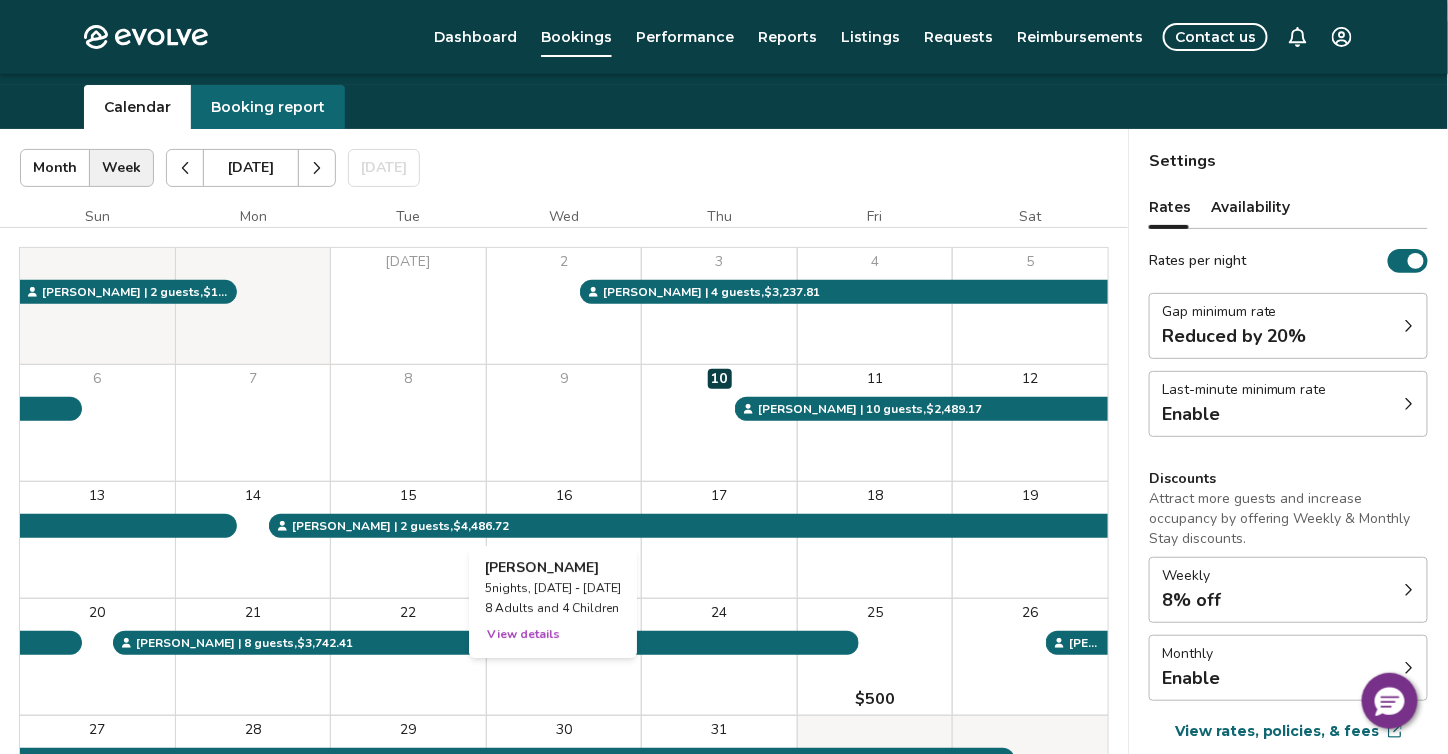 scroll, scrollTop: 0, scrollLeft: 0, axis: both 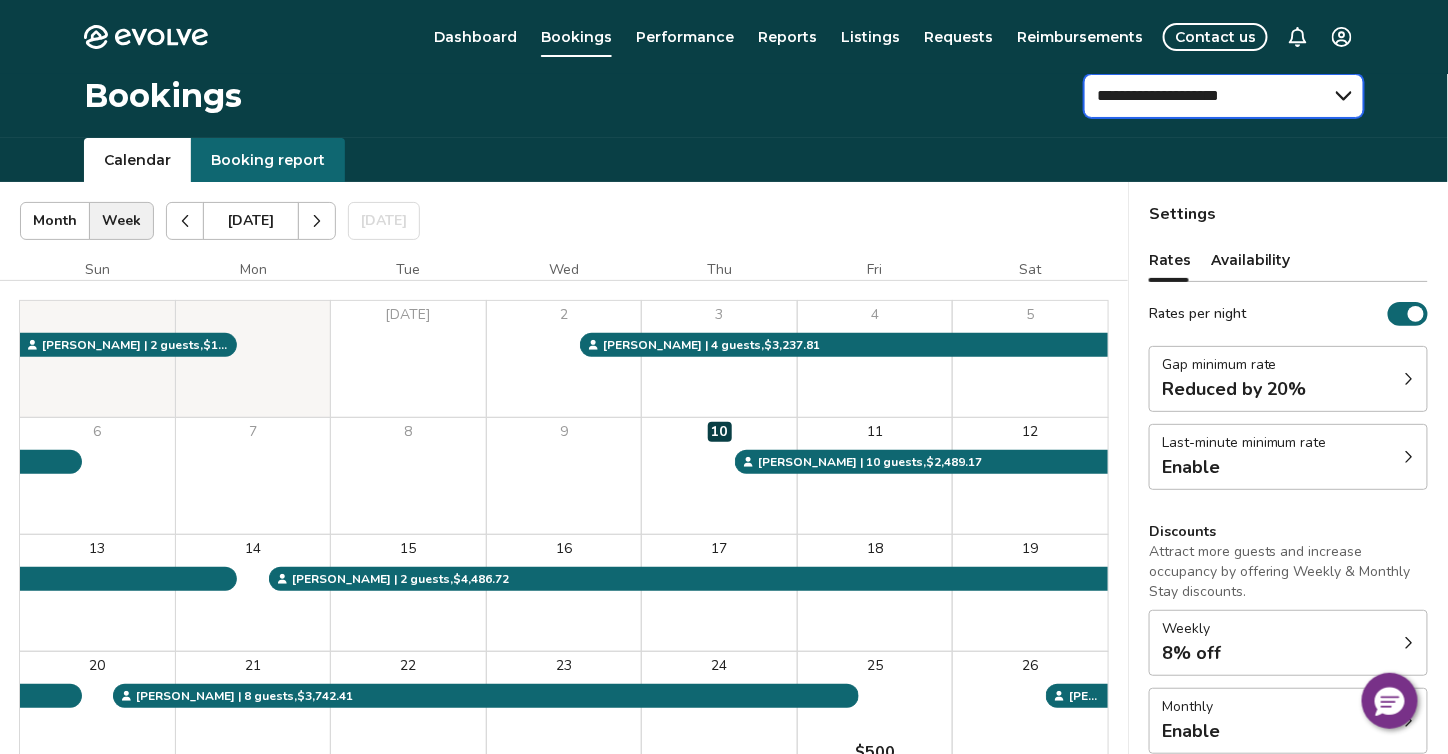 click on "**********" at bounding box center (1224, 96) 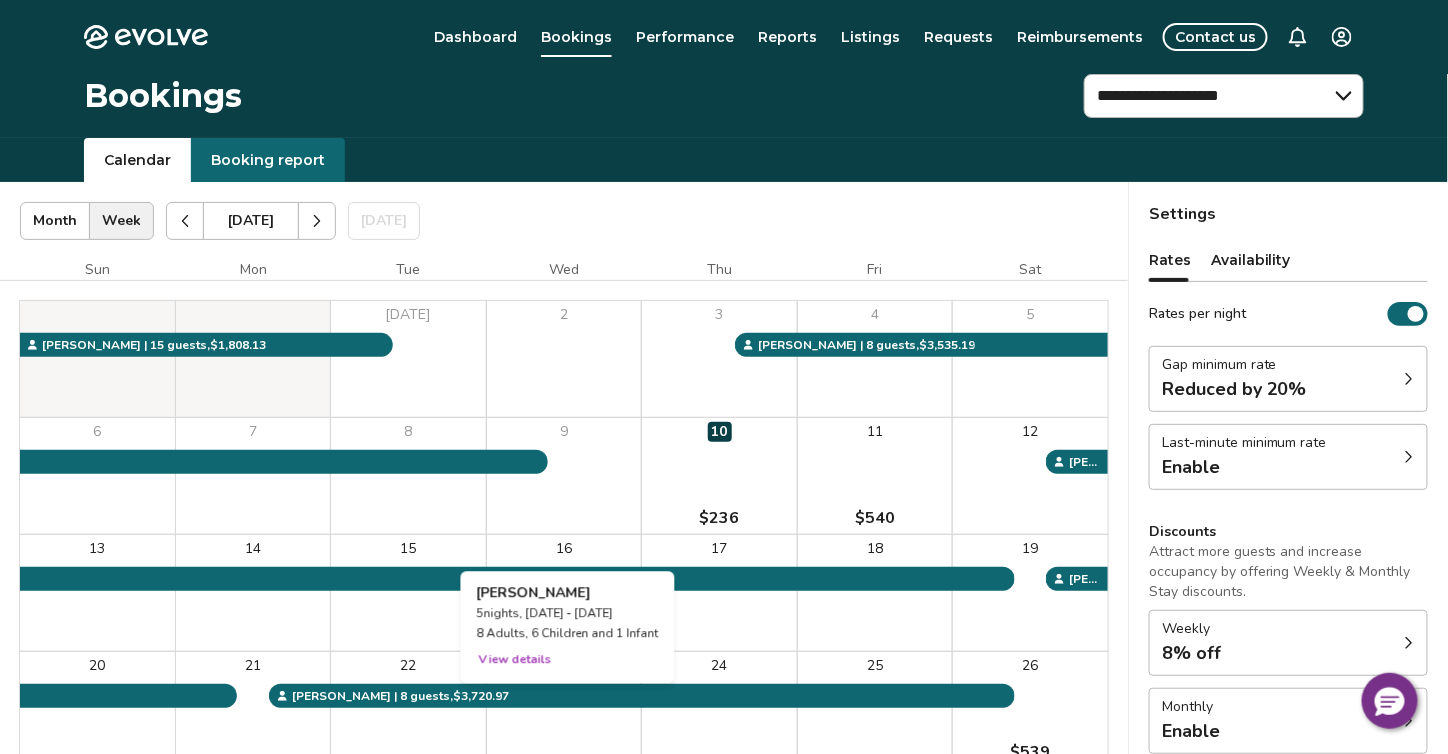 click on "View details" at bounding box center (515, 659) 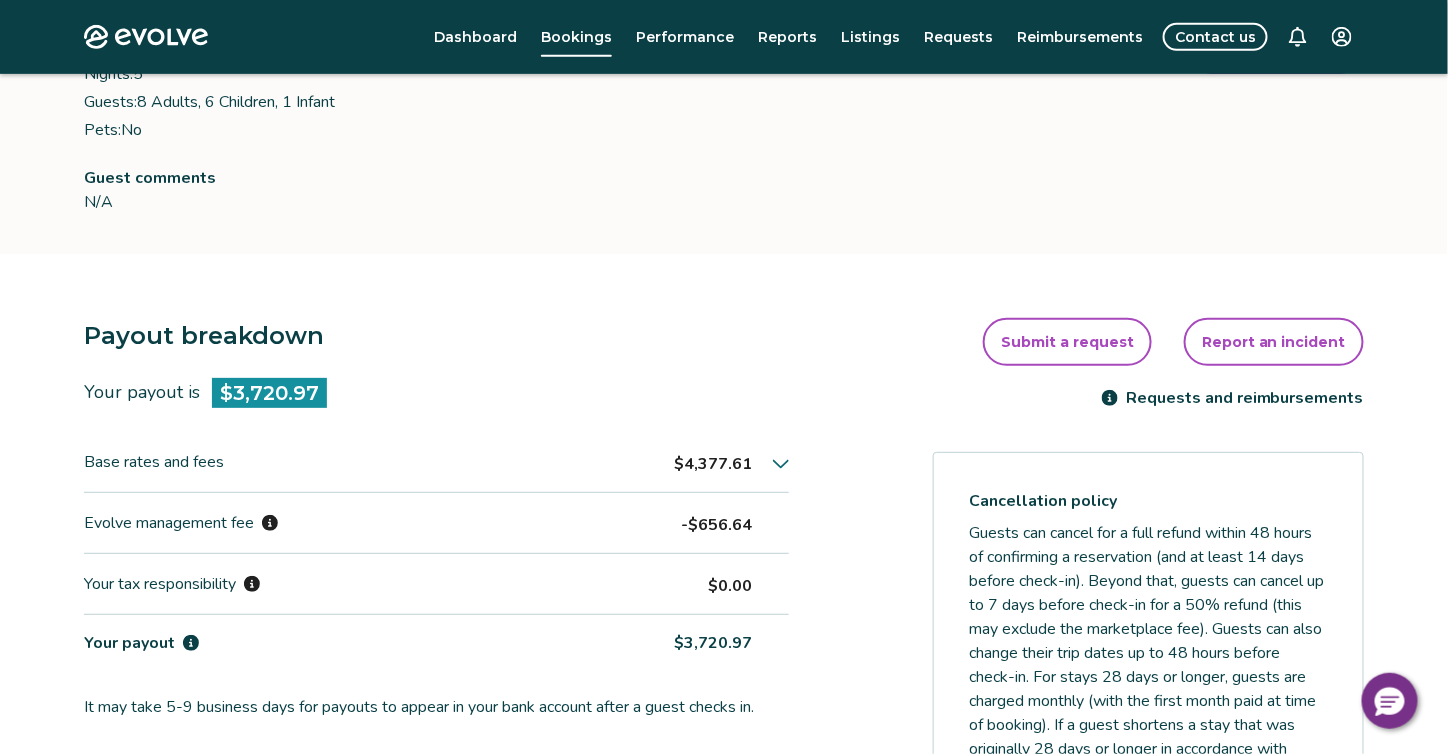 scroll, scrollTop: 0, scrollLeft: 0, axis: both 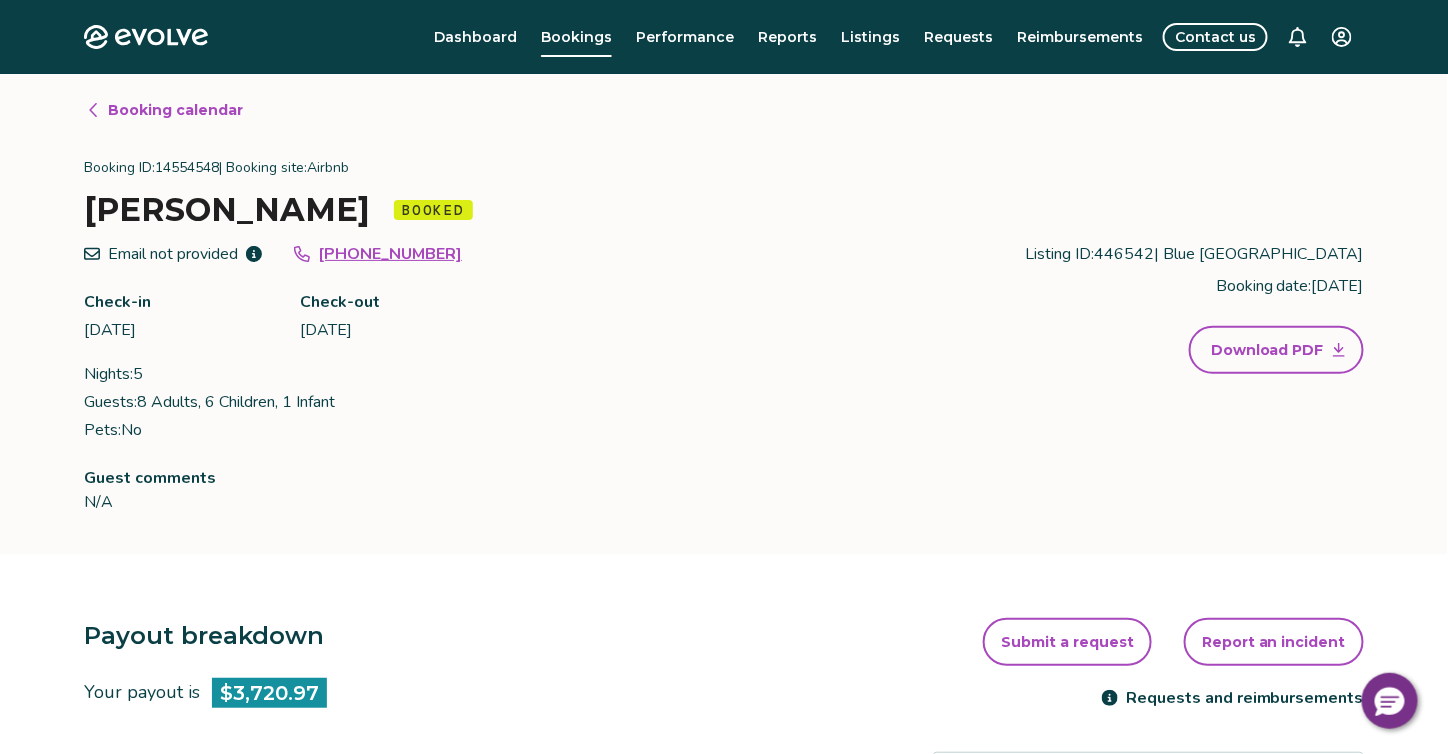 click on "Booking calendar" at bounding box center [175, 110] 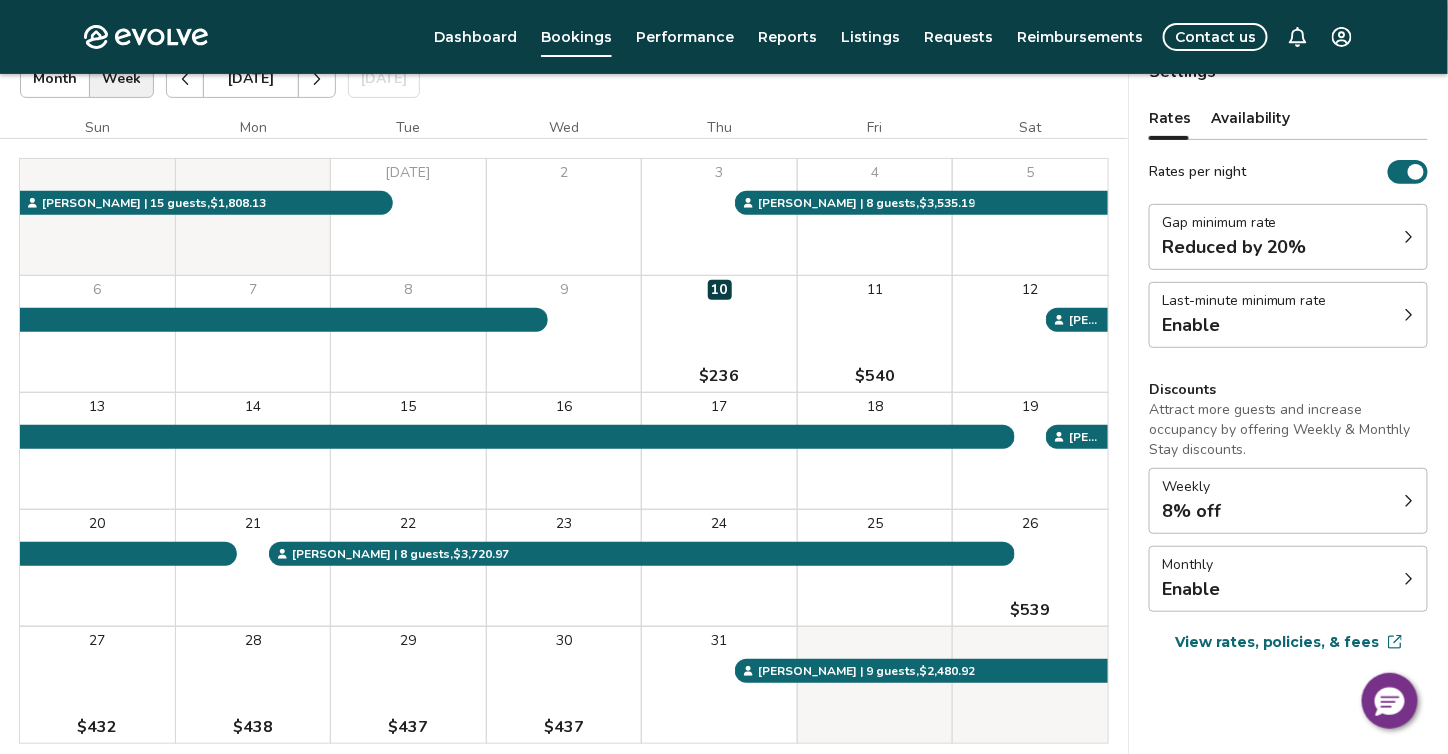 scroll, scrollTop: 0, scrollLeft: 0, axis: both 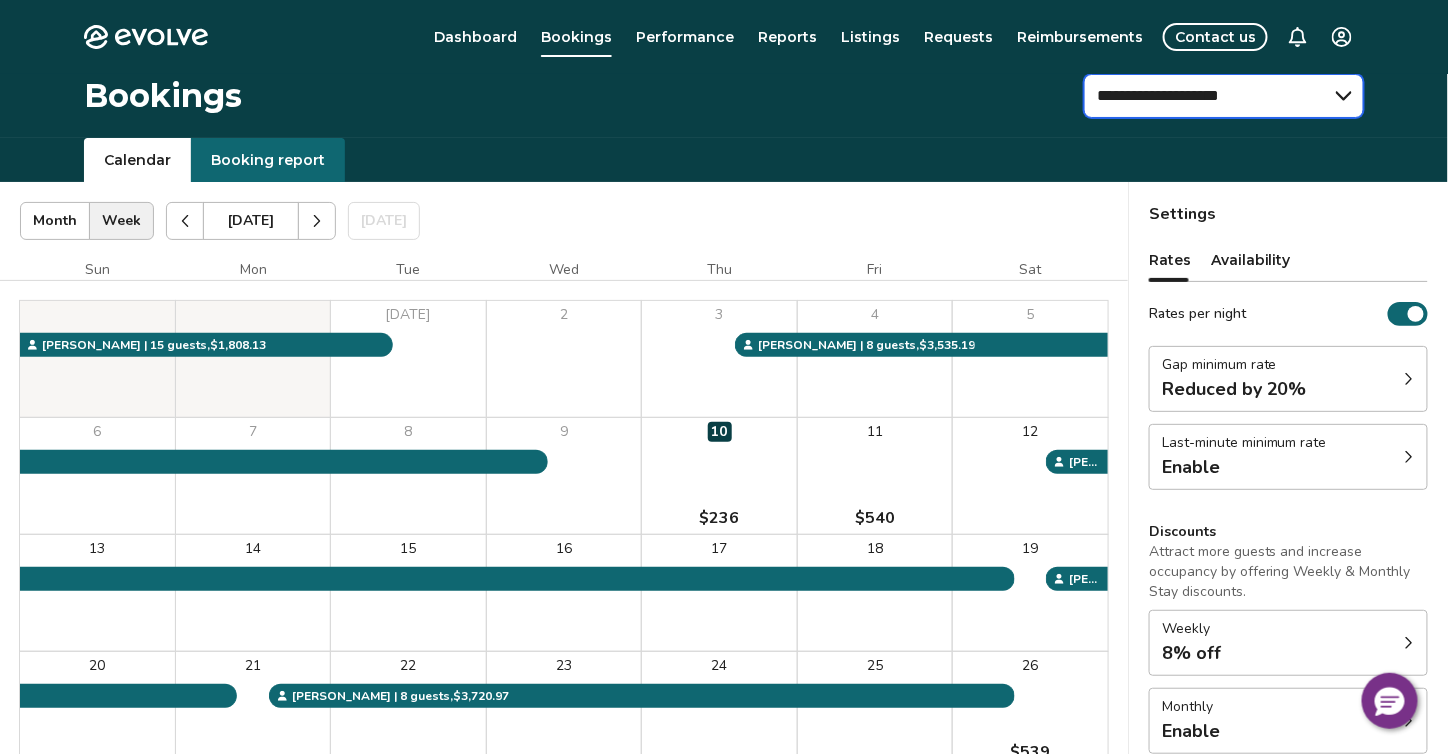 click on "**********" at bounding box center [1224, 96] 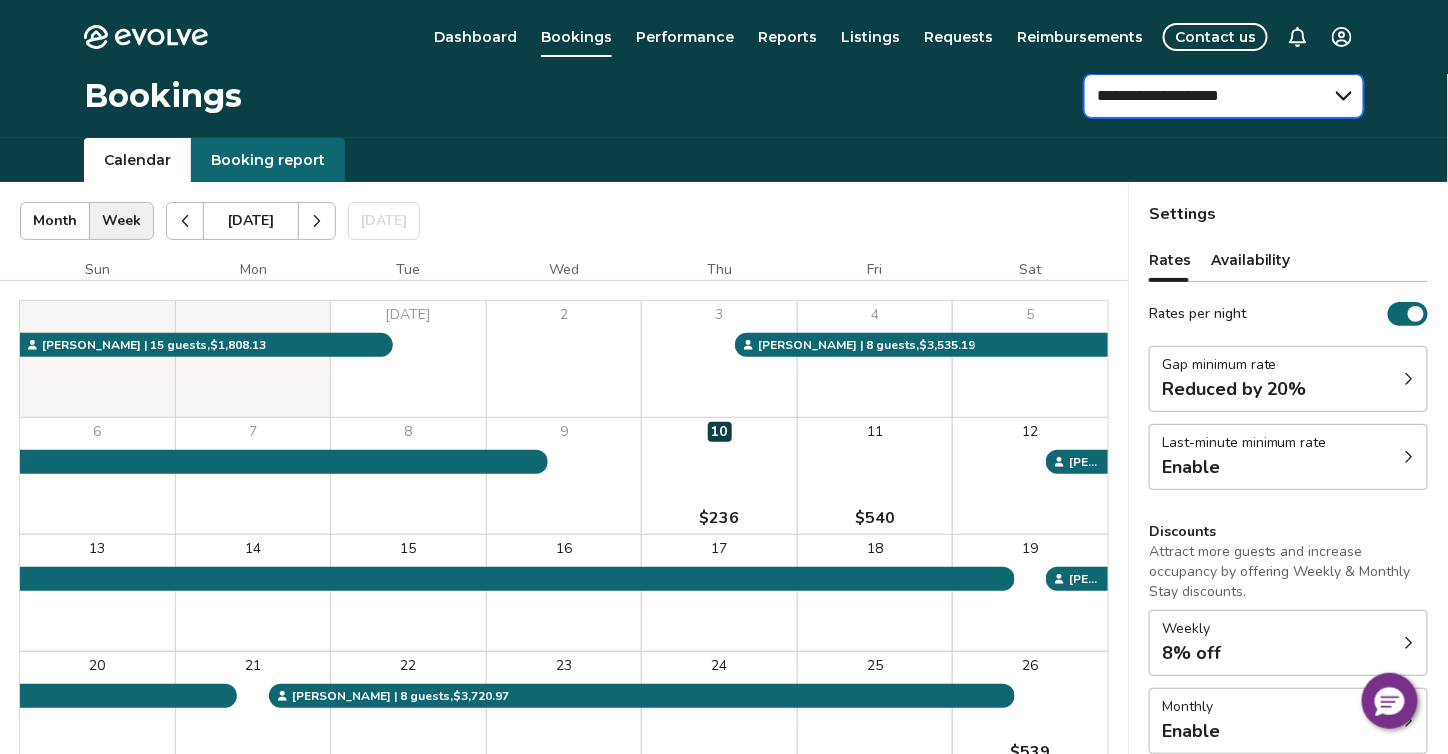 click on "**********" at bounding box center (1224, 96) 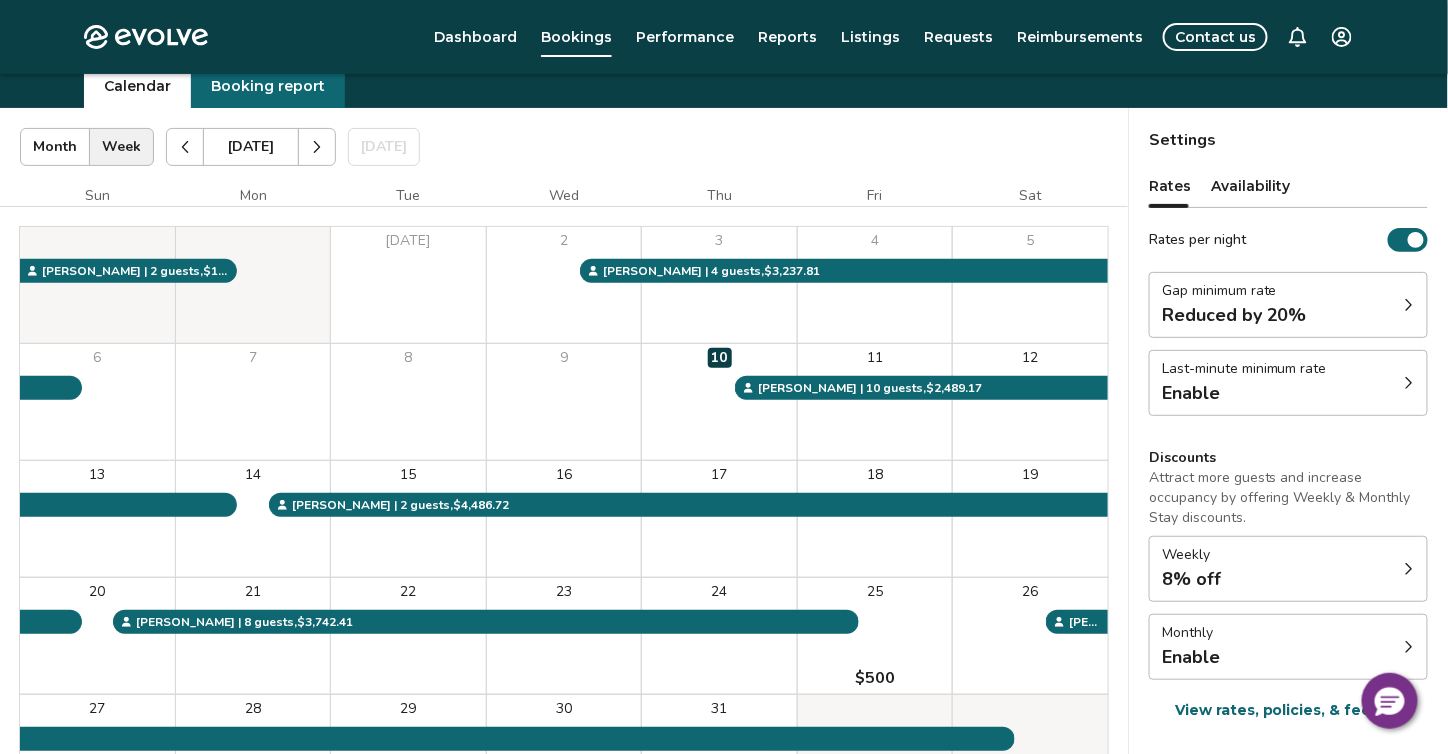 scroll, scrollTop: 200, scrollLeft: 0, axis: vertical 